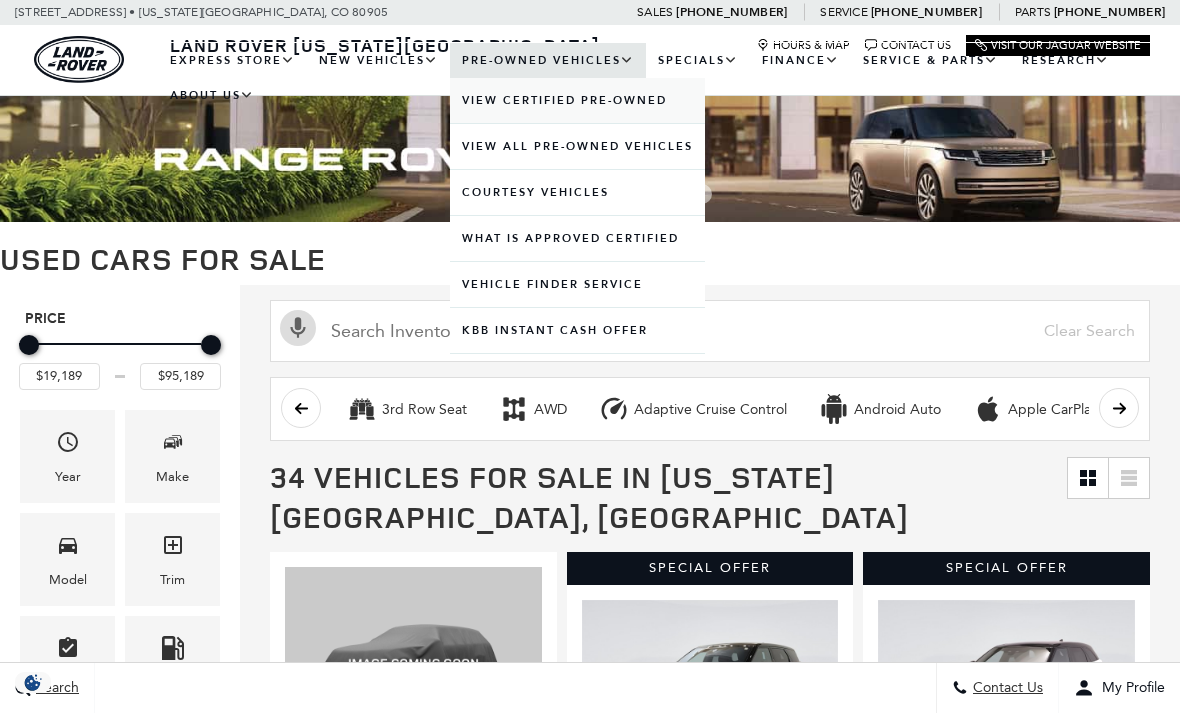 scroll, scrollTop: 0, scrollLeft: 0, axis: both 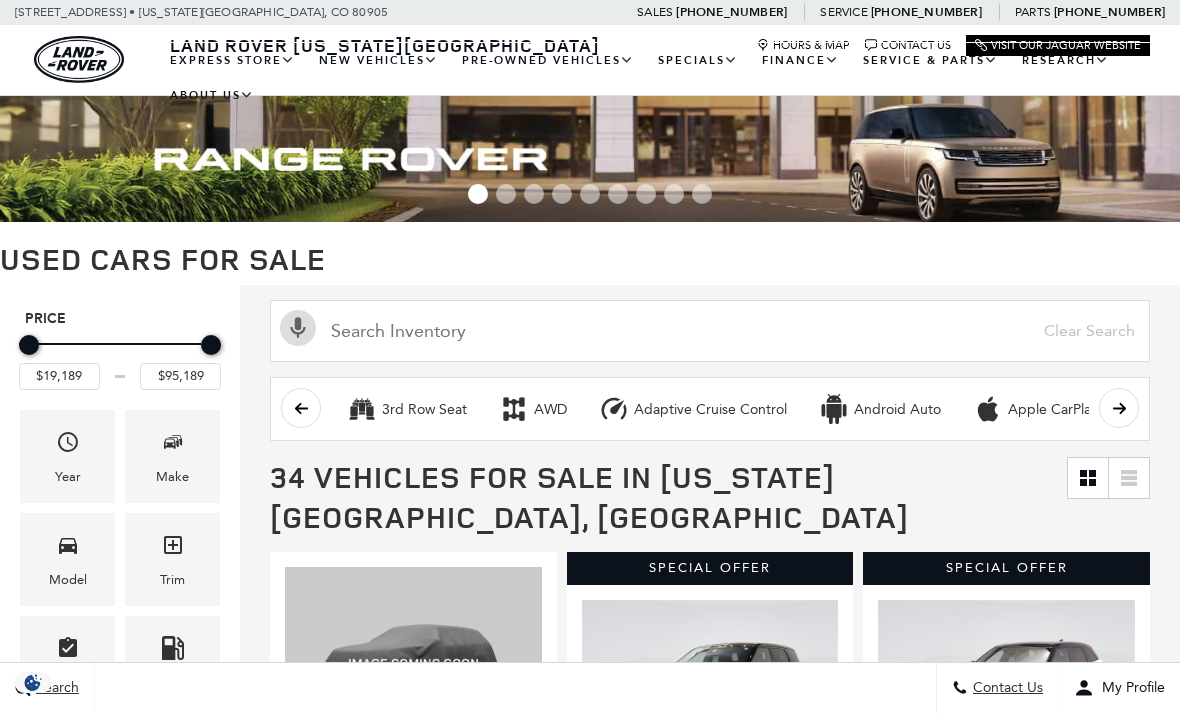 click on "Activate Voice Search Clear Search" at bounding box center [710, 328] 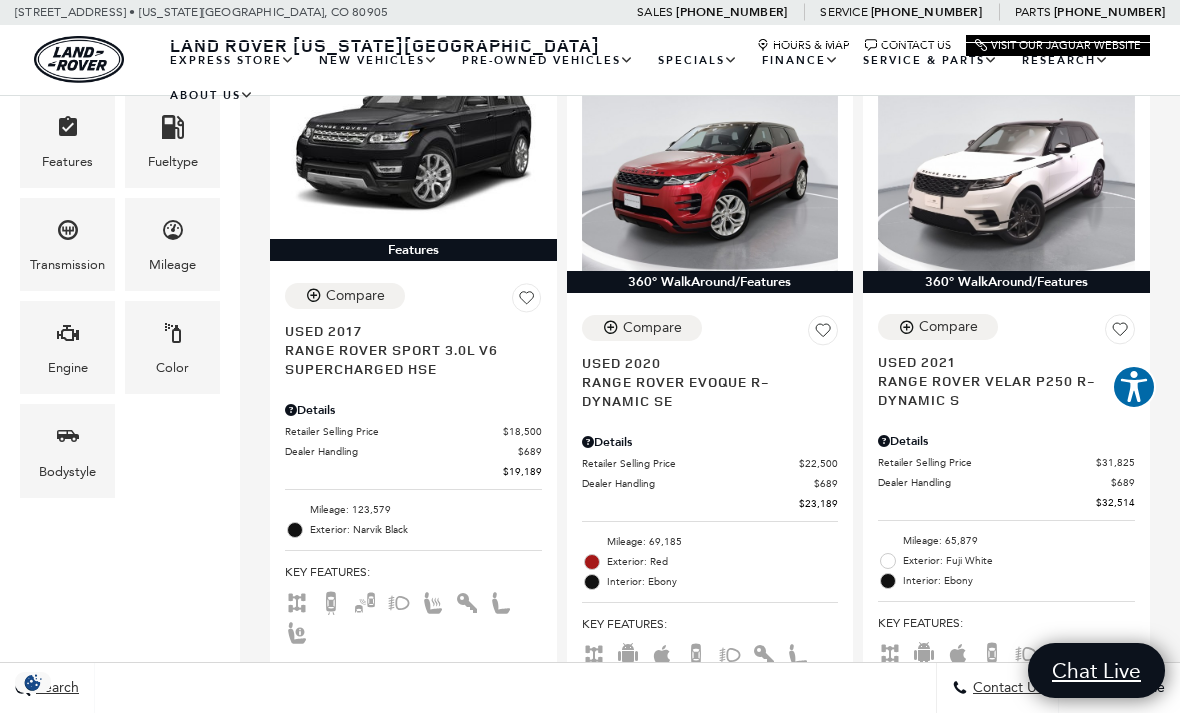 scroll, scrollTop: 522, scrollLeft: 0, axis: vertical 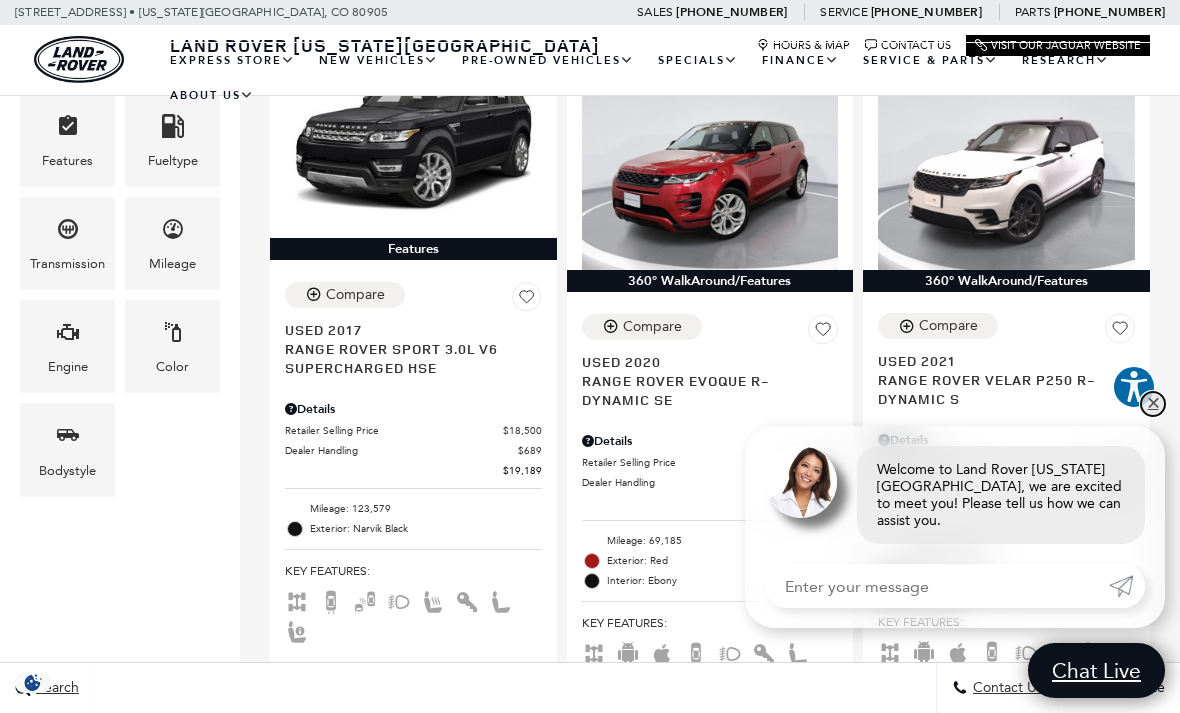 click on "✕" at bounding box center [1153, 404] 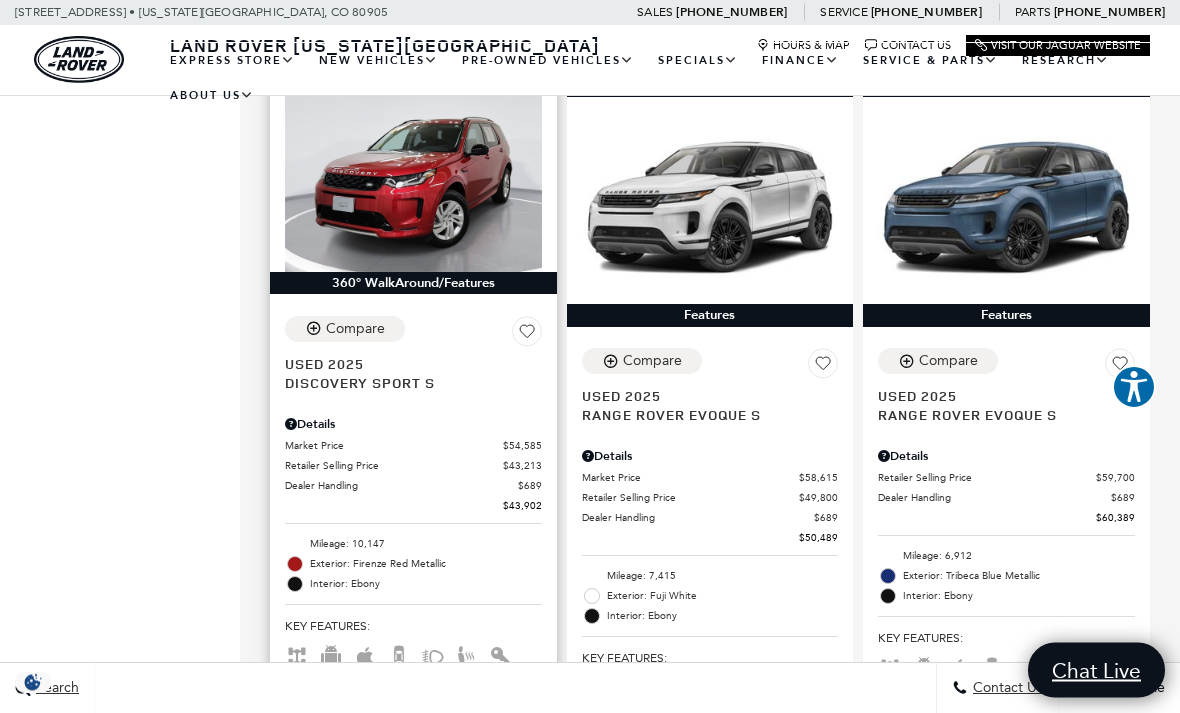 scroll, scrollTop: 1968, scrollLeft: 0, axis: vertical 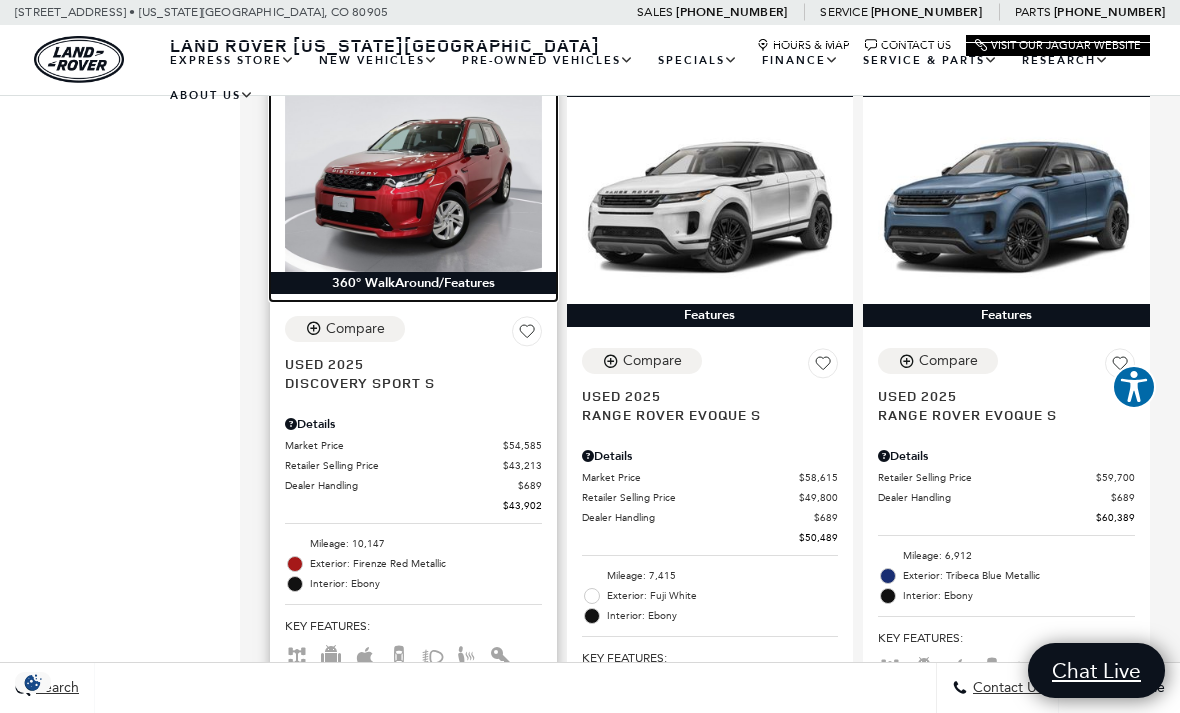 click at bounding box center [413, 176] 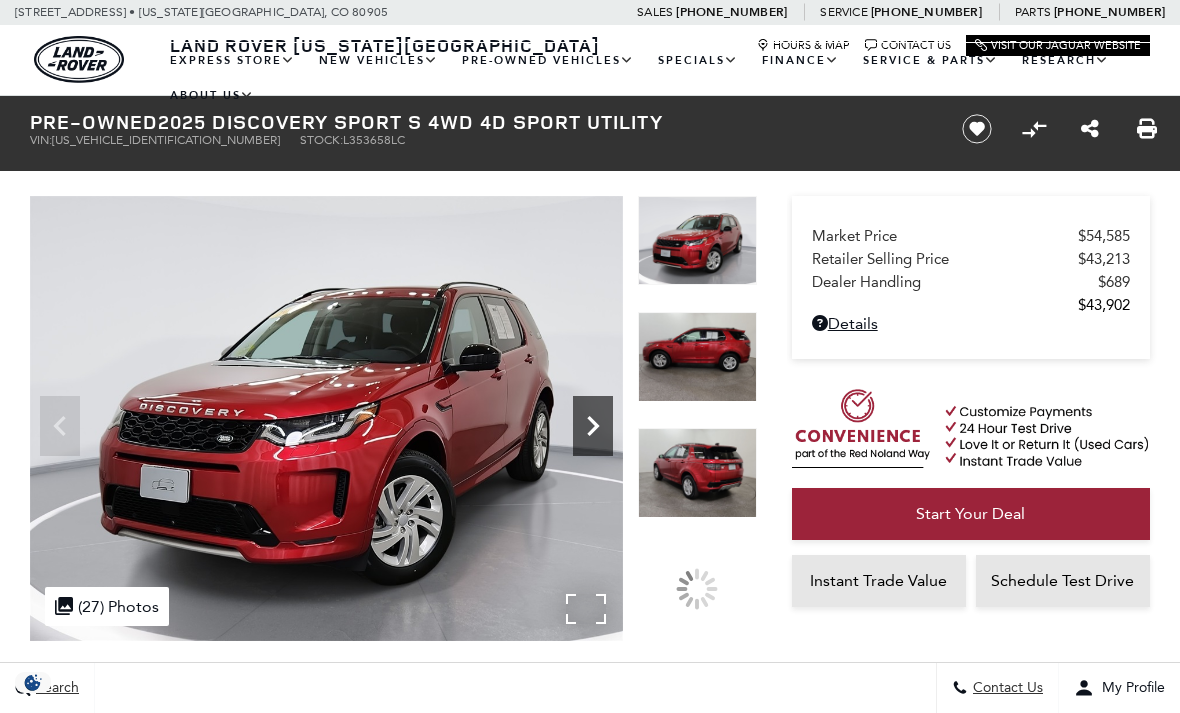 scroll, scrollTop: 0, scrollLeft: 0, axis: both 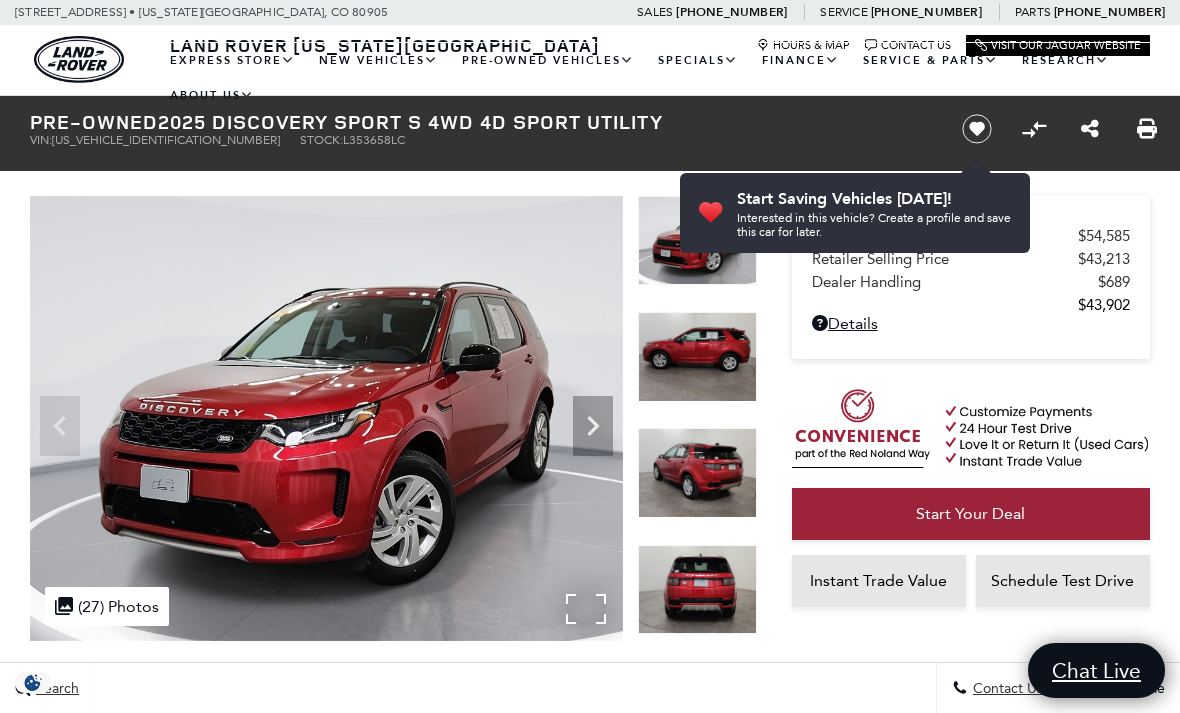 click at bounding box center (326, 418) 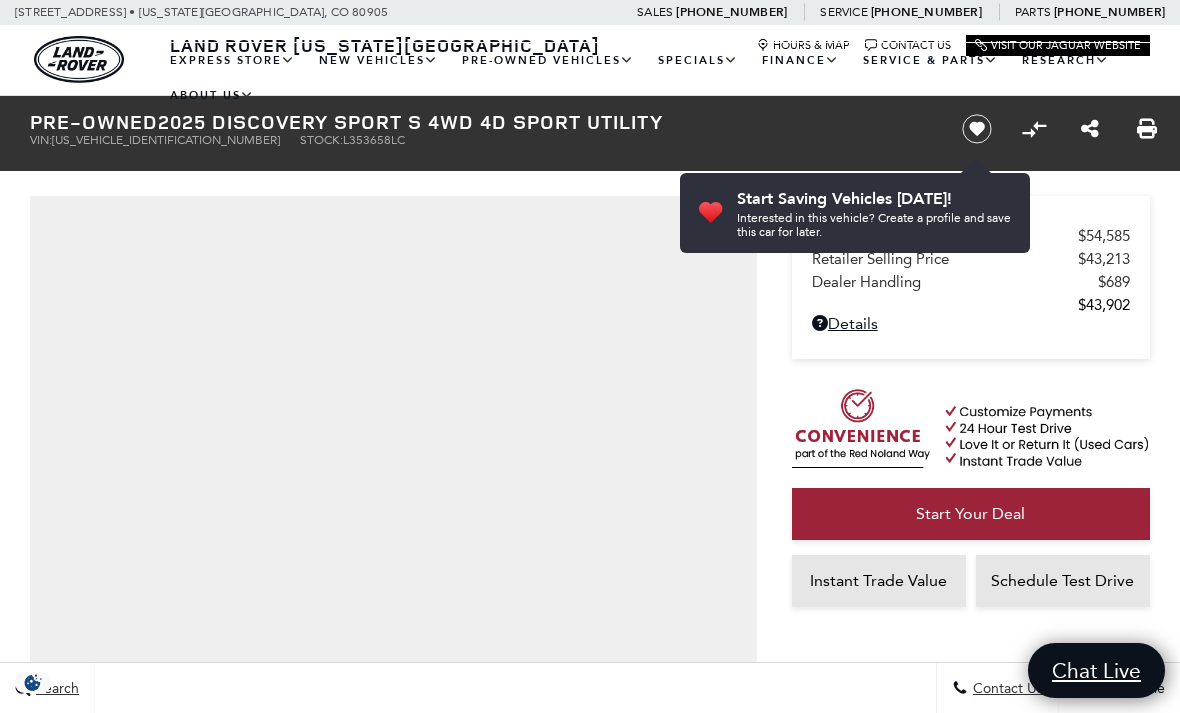 scroll, scrollTop: 0, scrollLeft: 0, axis: both 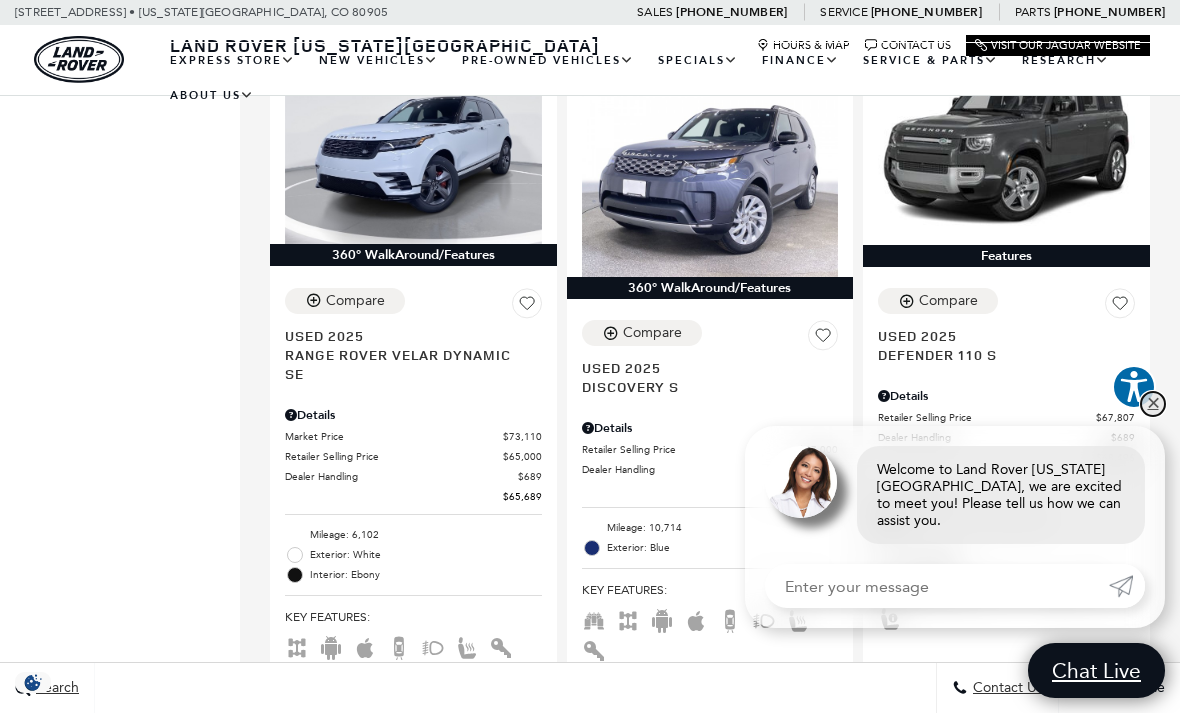 click on "✕" at bounding box center (1153, 404) 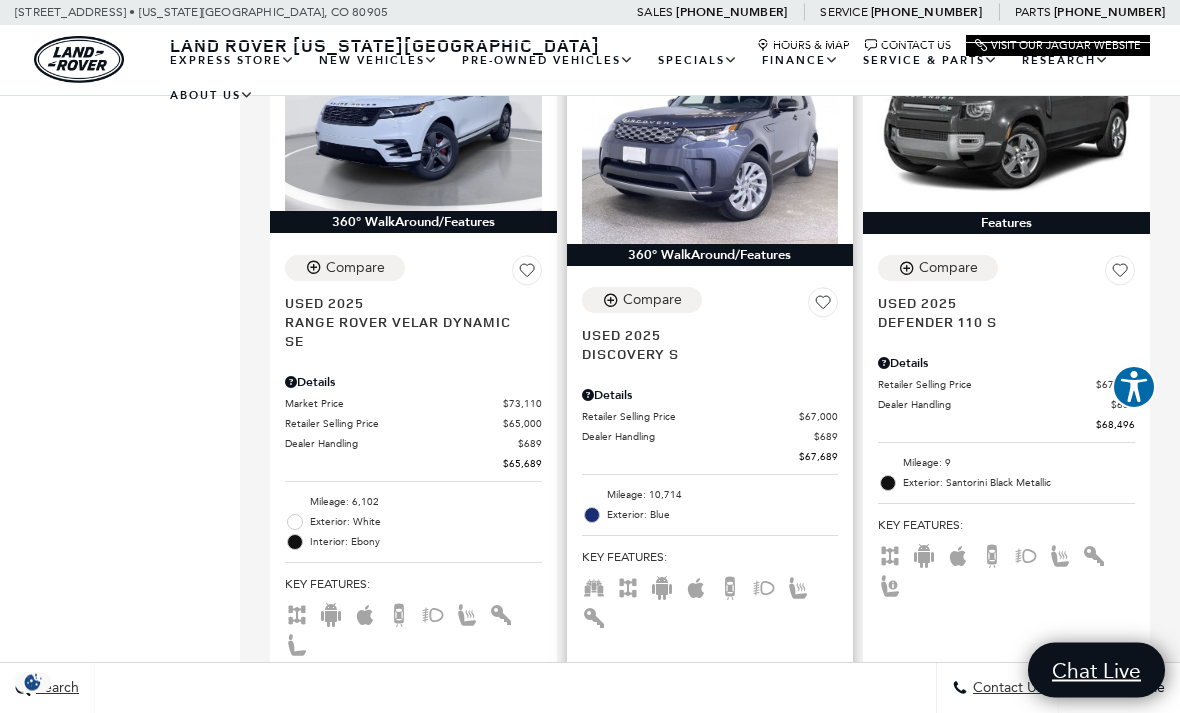 scroll, scrollTop: 2786, scrollLeft: 0, axis: vertical 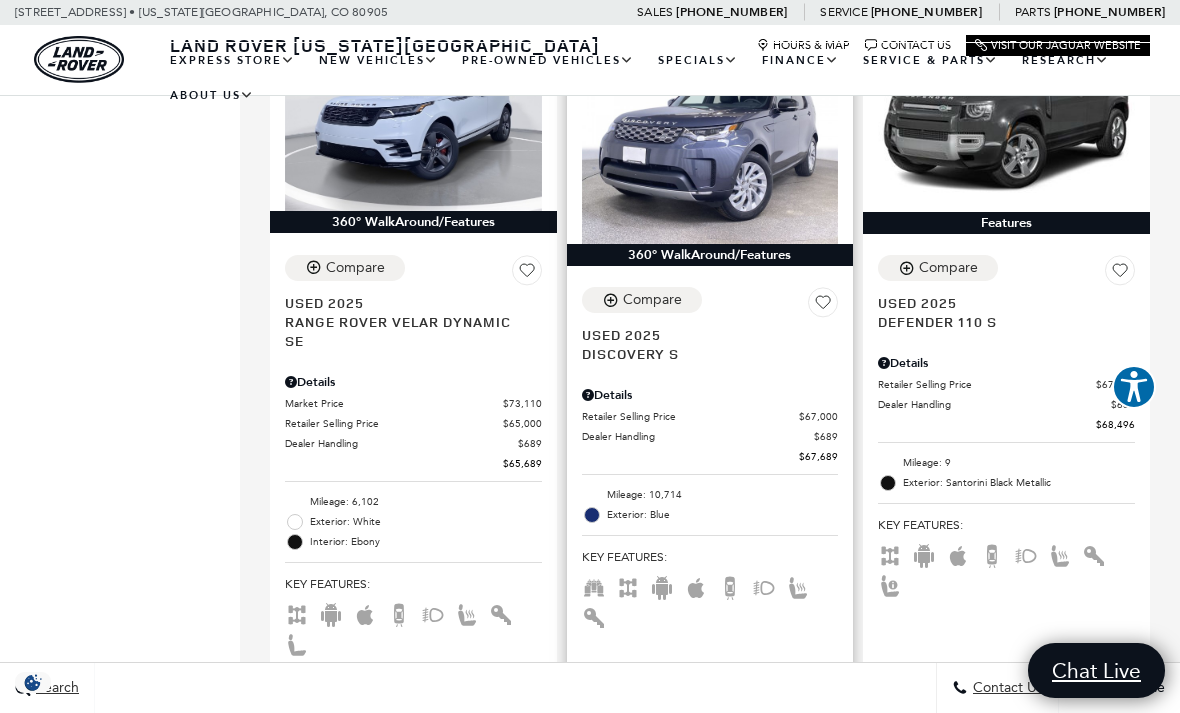 click on "Discovery S" at bounding box center (703, 353) 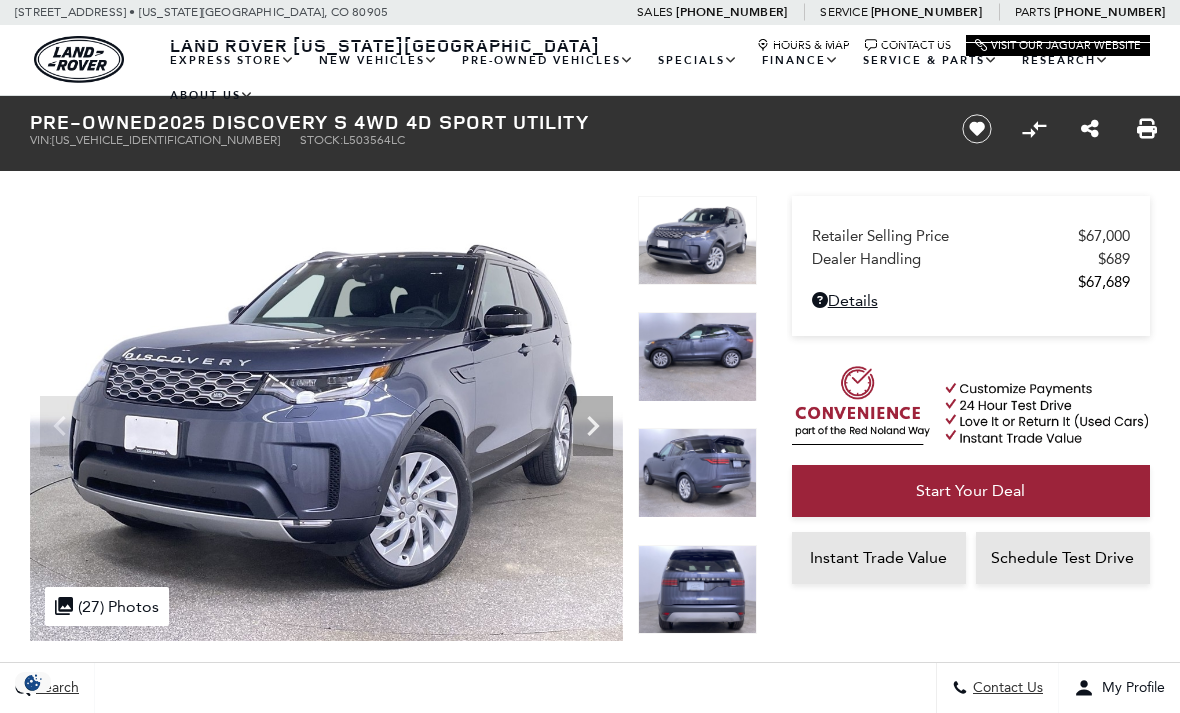 scroll, scrollTop: 0, scrollLeft: 0, axis: both 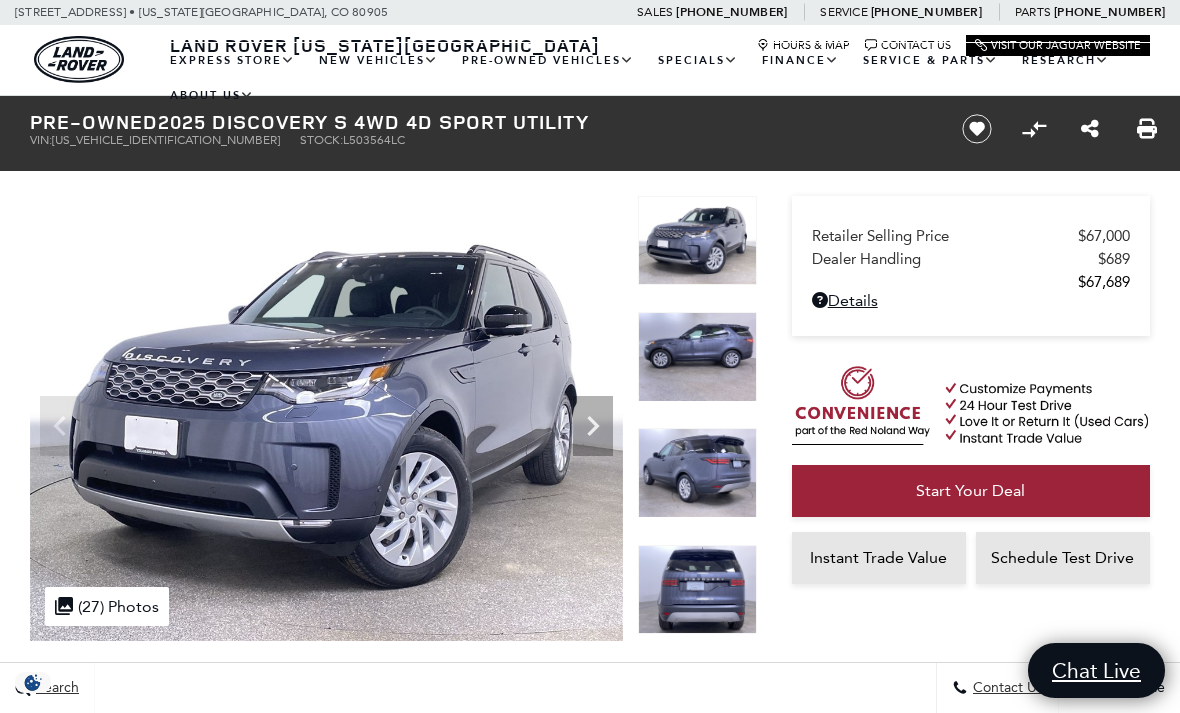 click at bounding box center (697, 472) 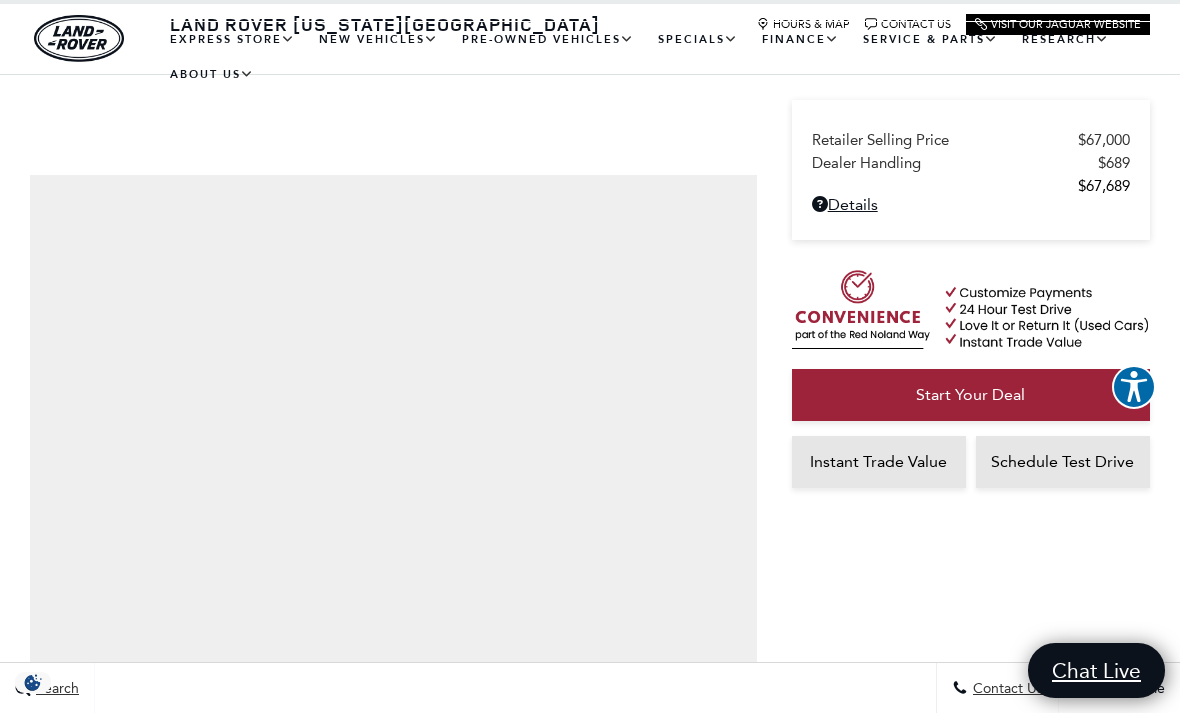 scroll, scrollTop: 0, scrollLeft: 0, axis: both 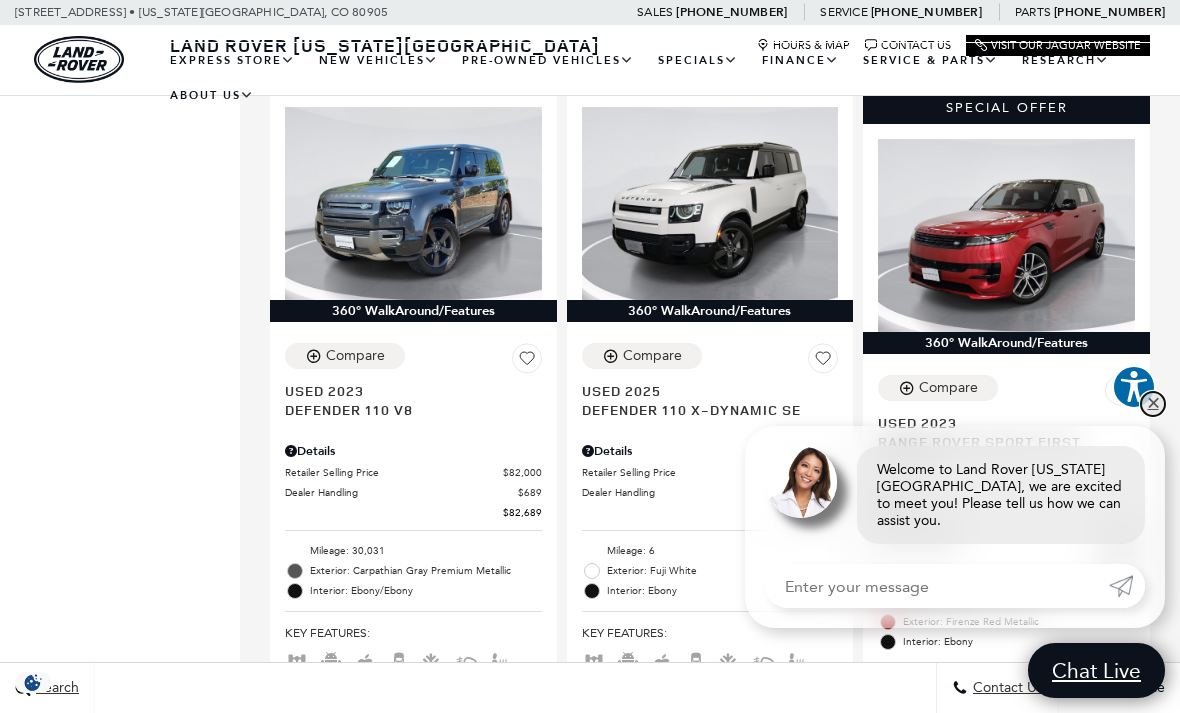 click on "✕" at bounding box center (1153, 404) 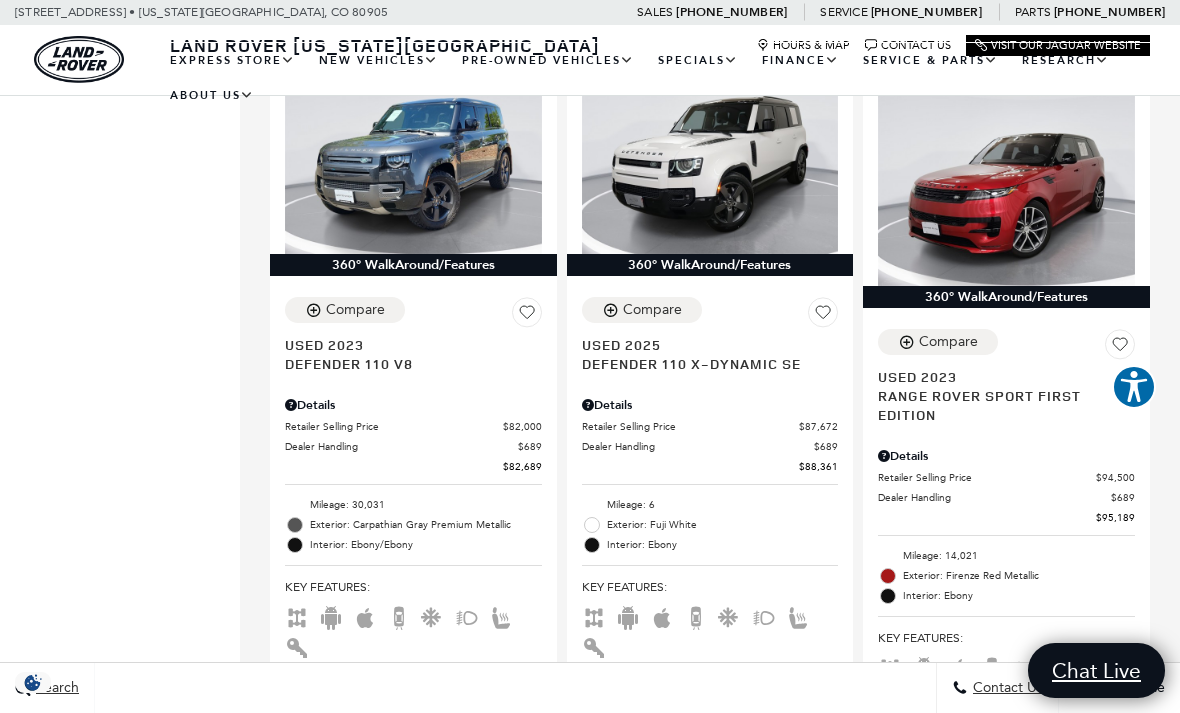 scroll, scrollTop: 4231, scrollLeft: 0, axis: vertical 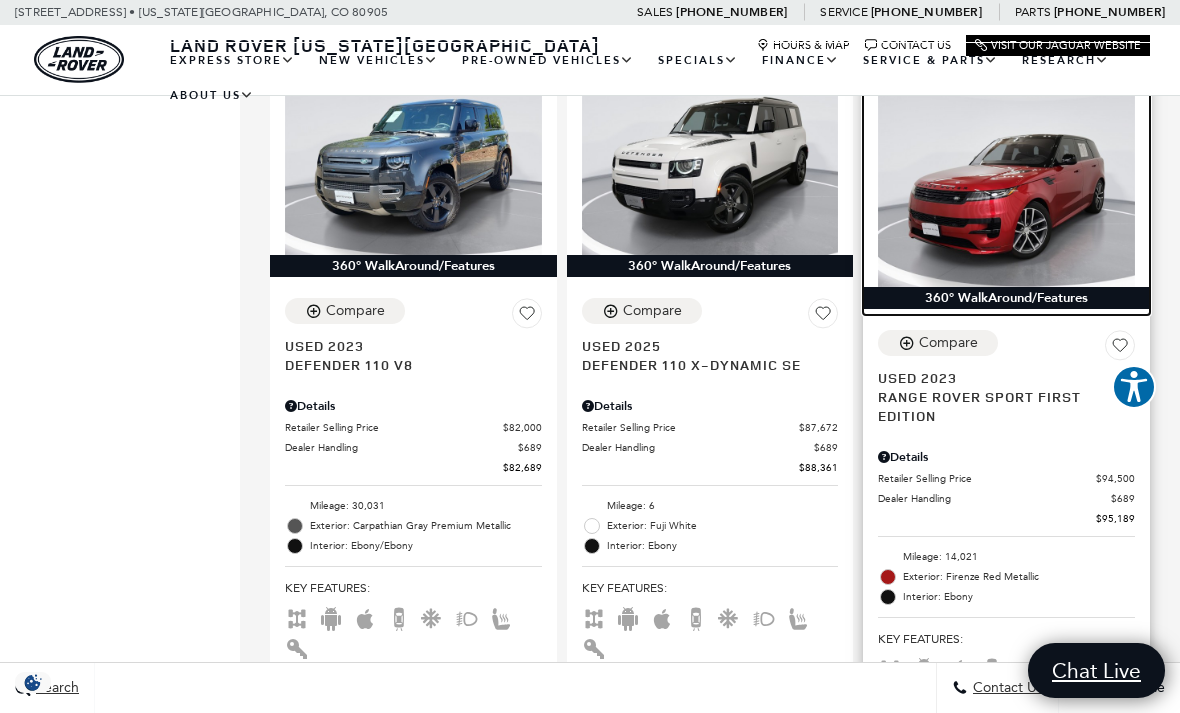 click at bounding box center [1006, 190] 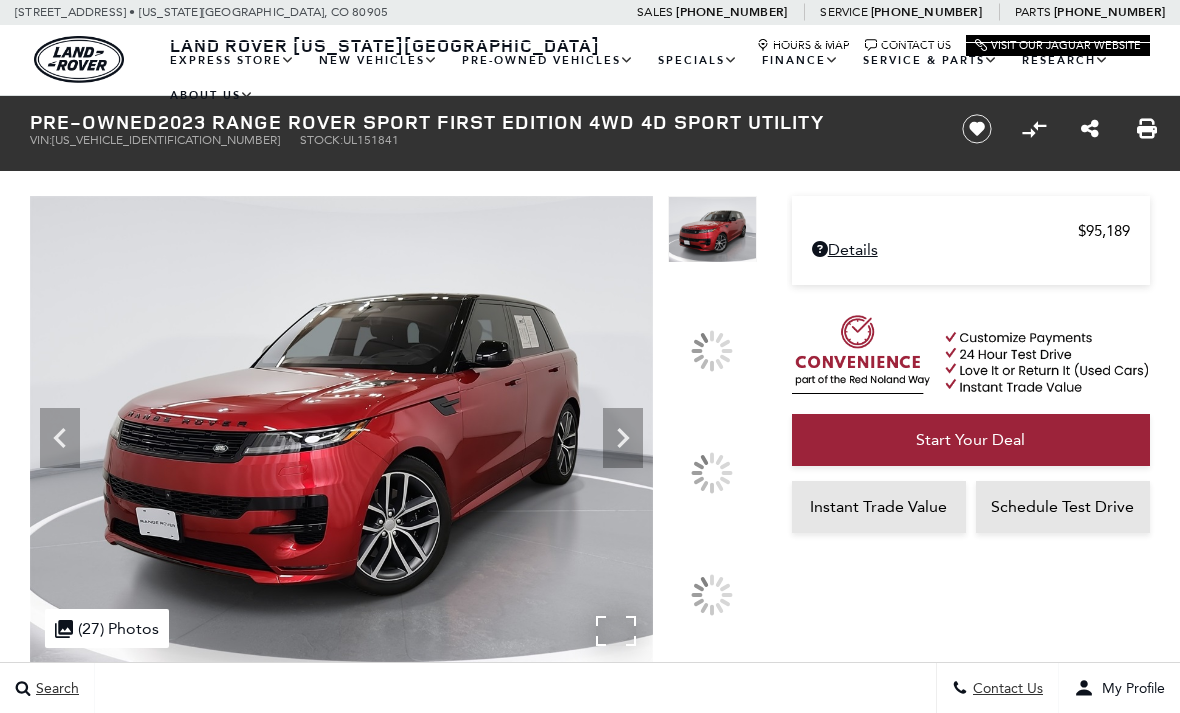 click at bounding box center [341, 429] 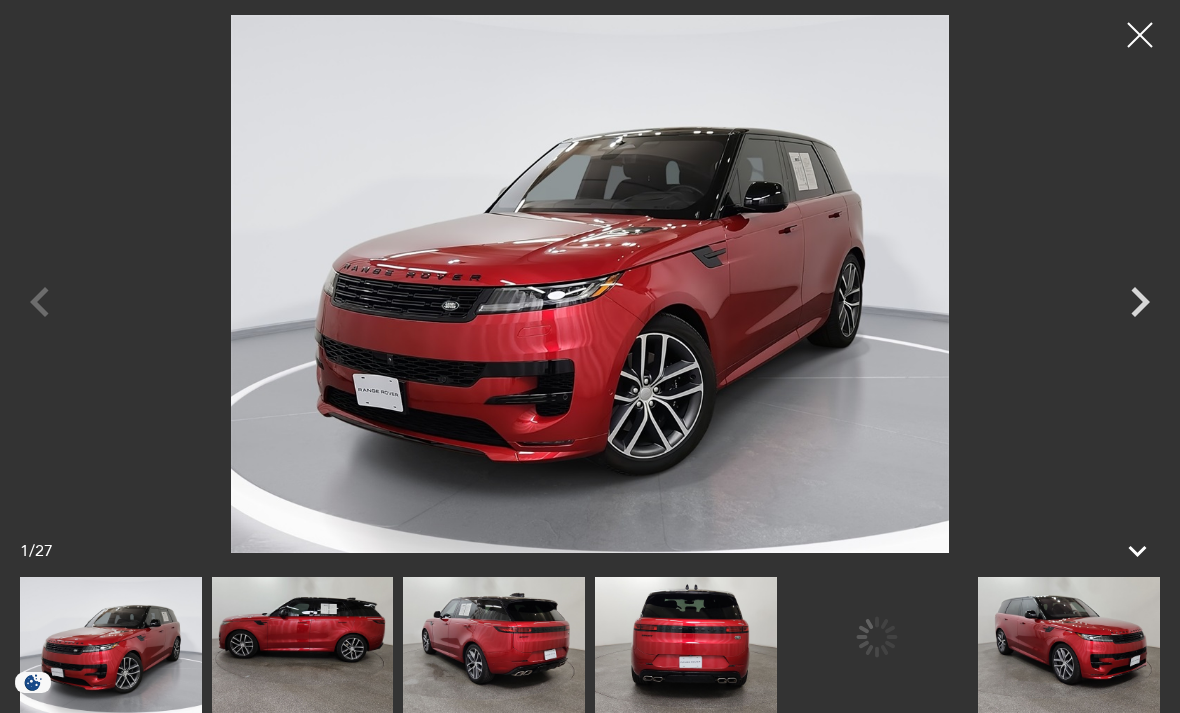 scroll, scrollTop: 0, scrollLeft: 0, axis: both 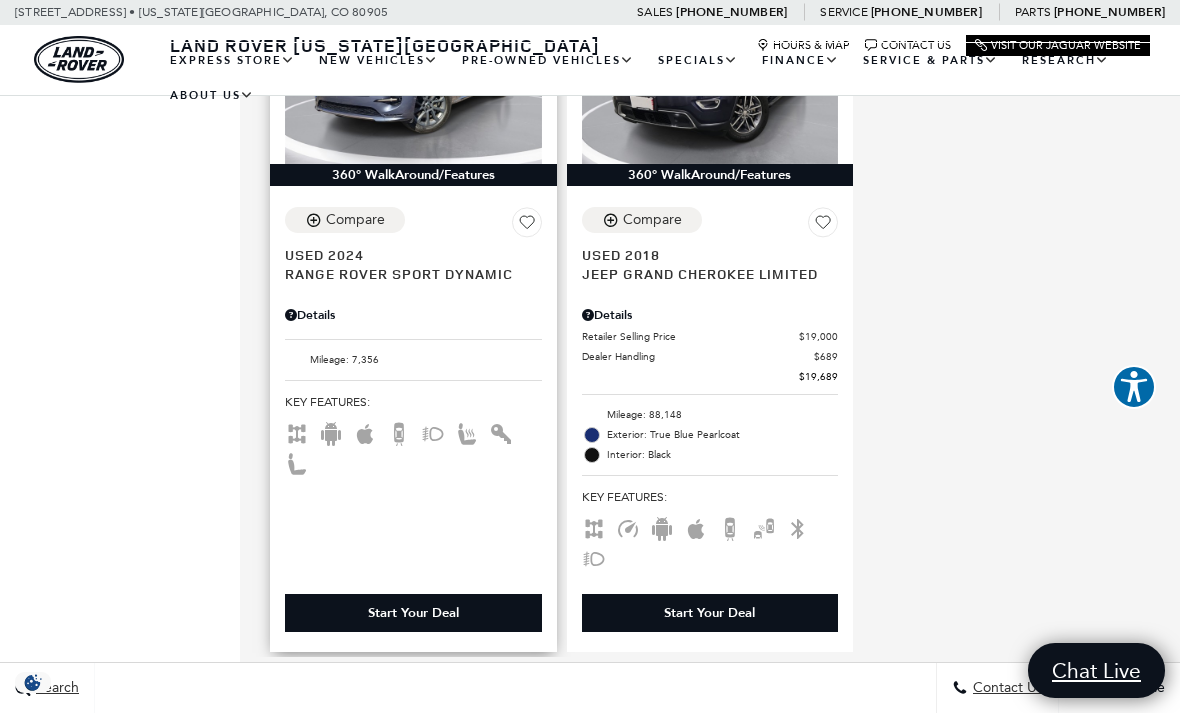 click on "Range Rover Sport Dynamic" at bounding box center (406, 273) 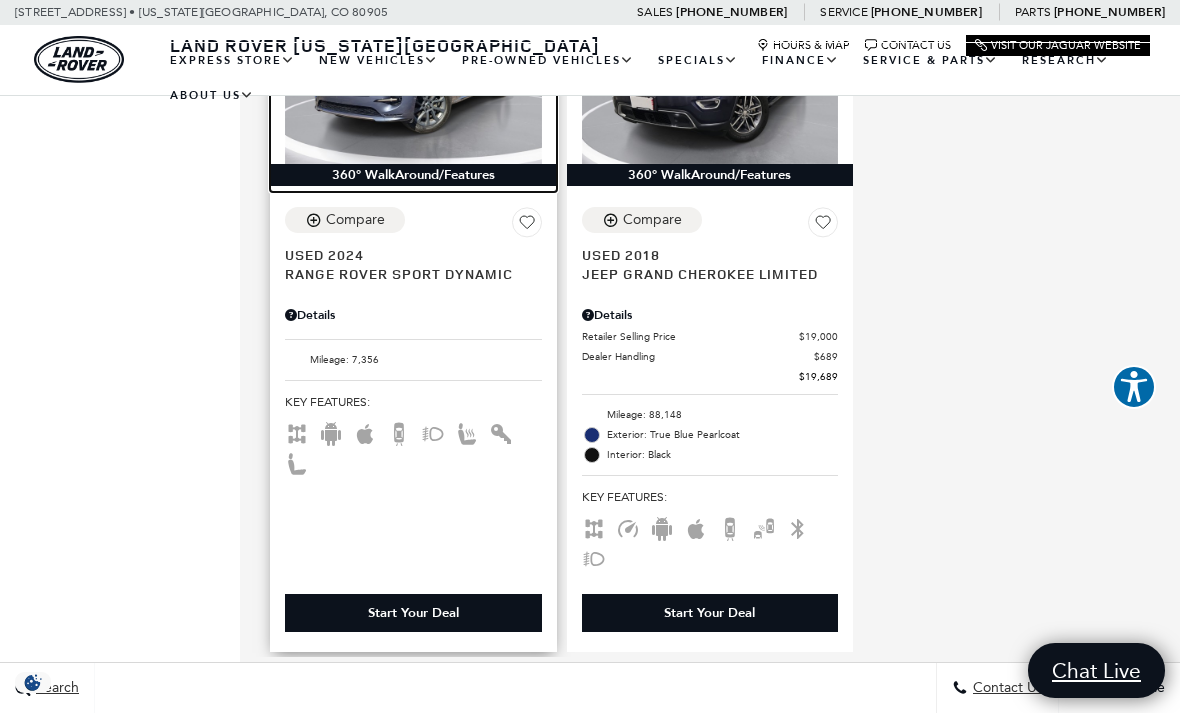 click at bounding box center (413, 67) 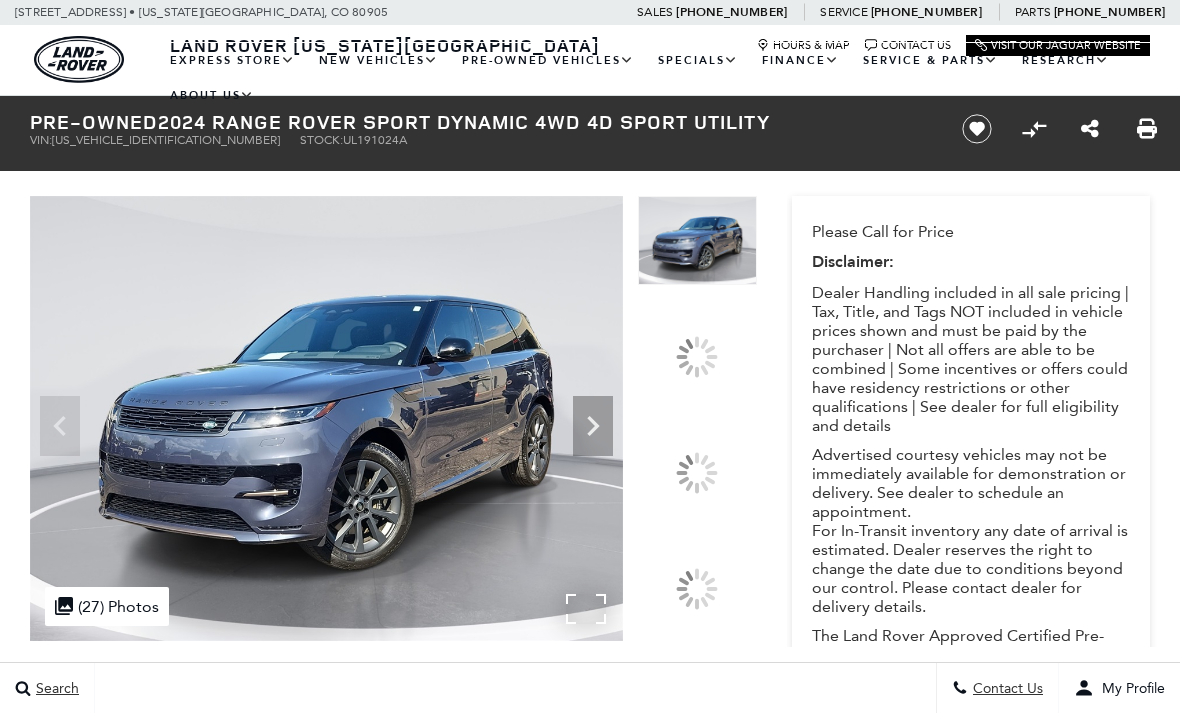 click at bounding box center [326, 418] 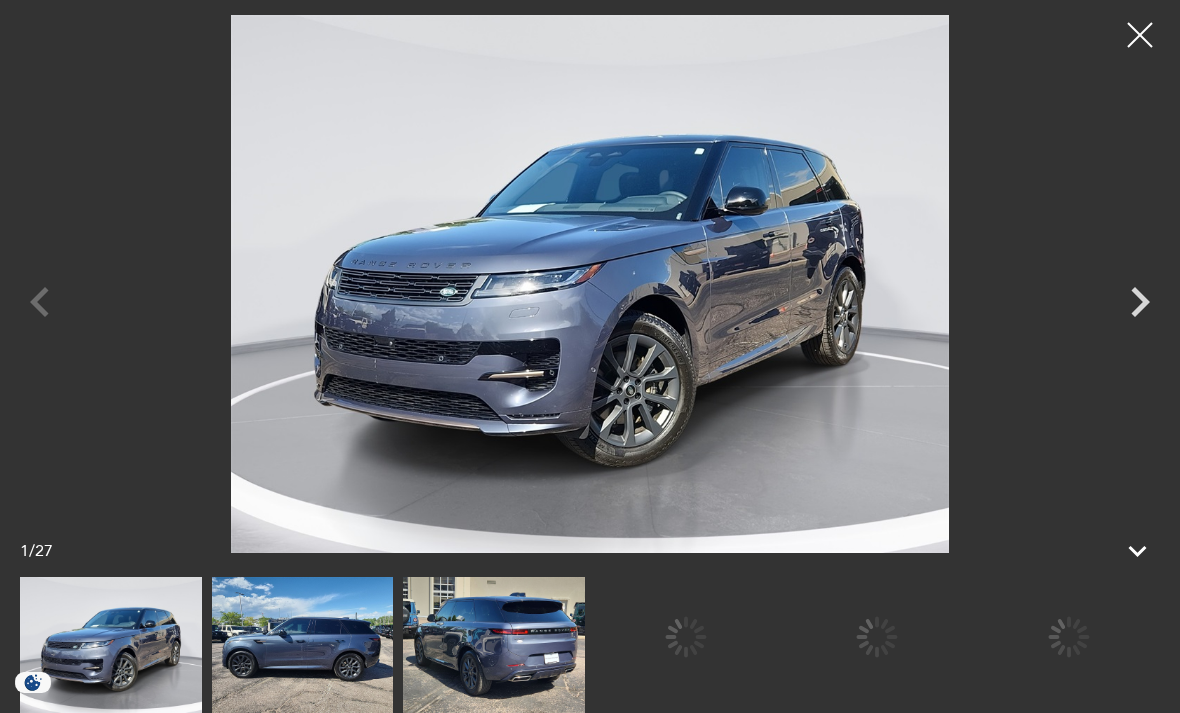 scroll, scrollTop: 0, scrollLeft: 0, axis: both 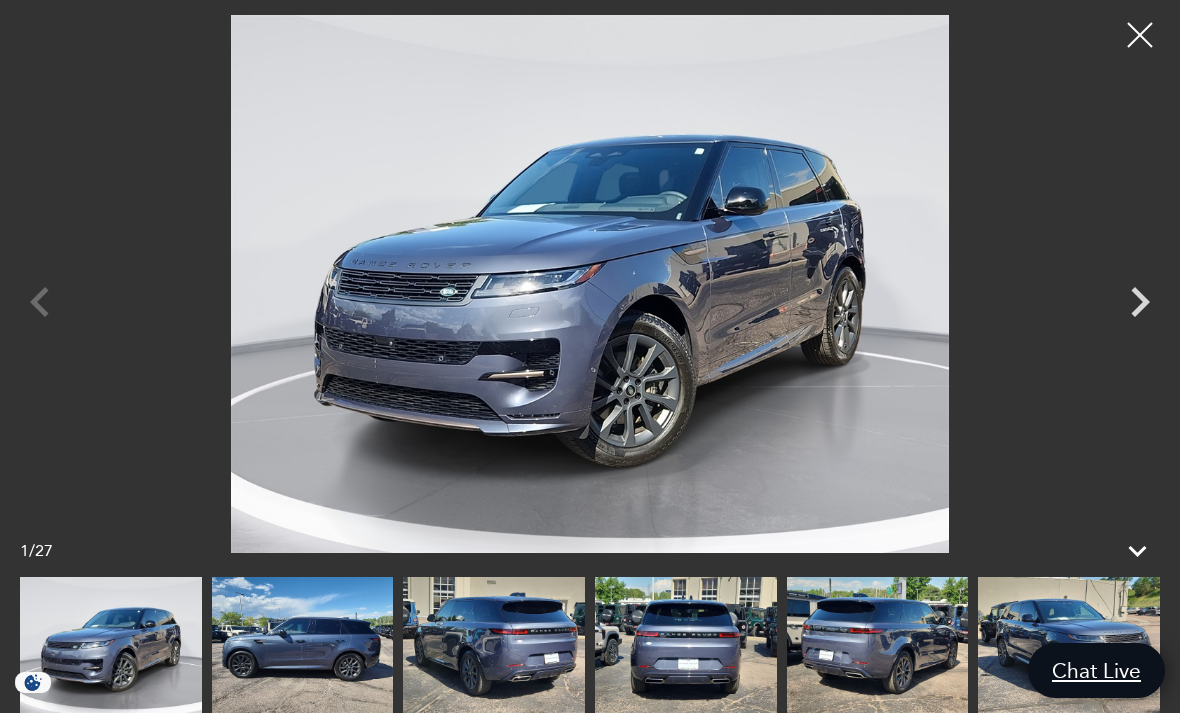 click at bounding box center (303, 645) 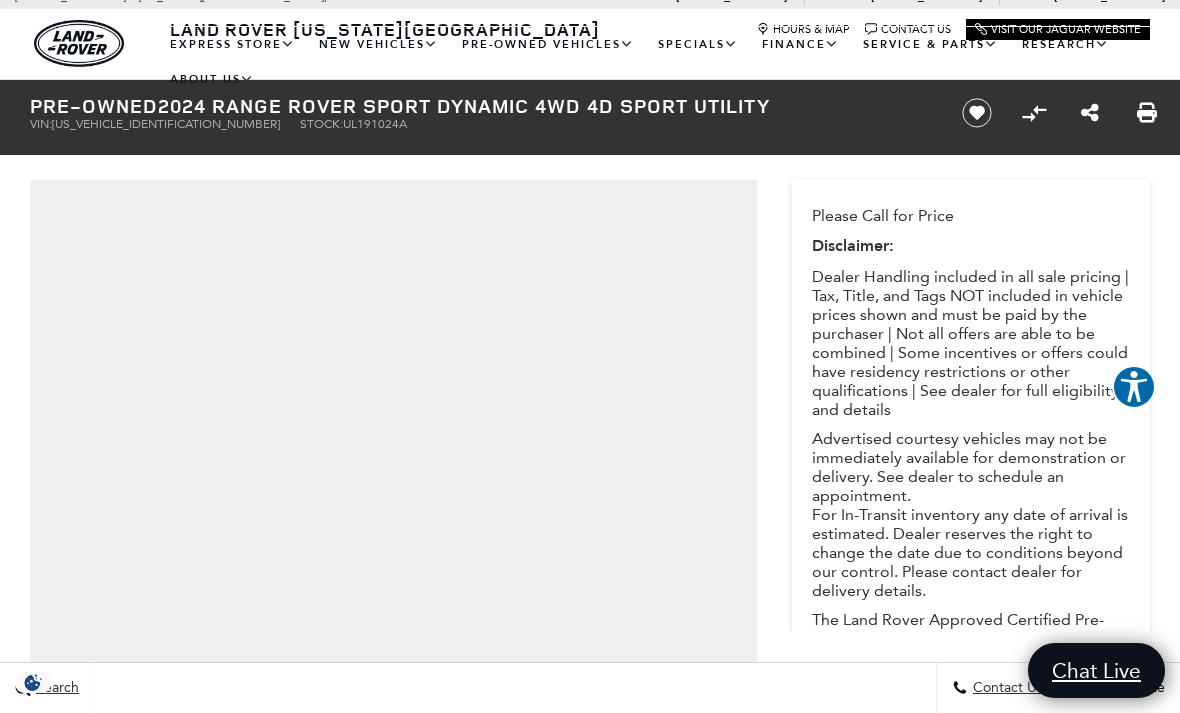scroll, scrollTop: 6, scrollLeft: 0, axis: vertical 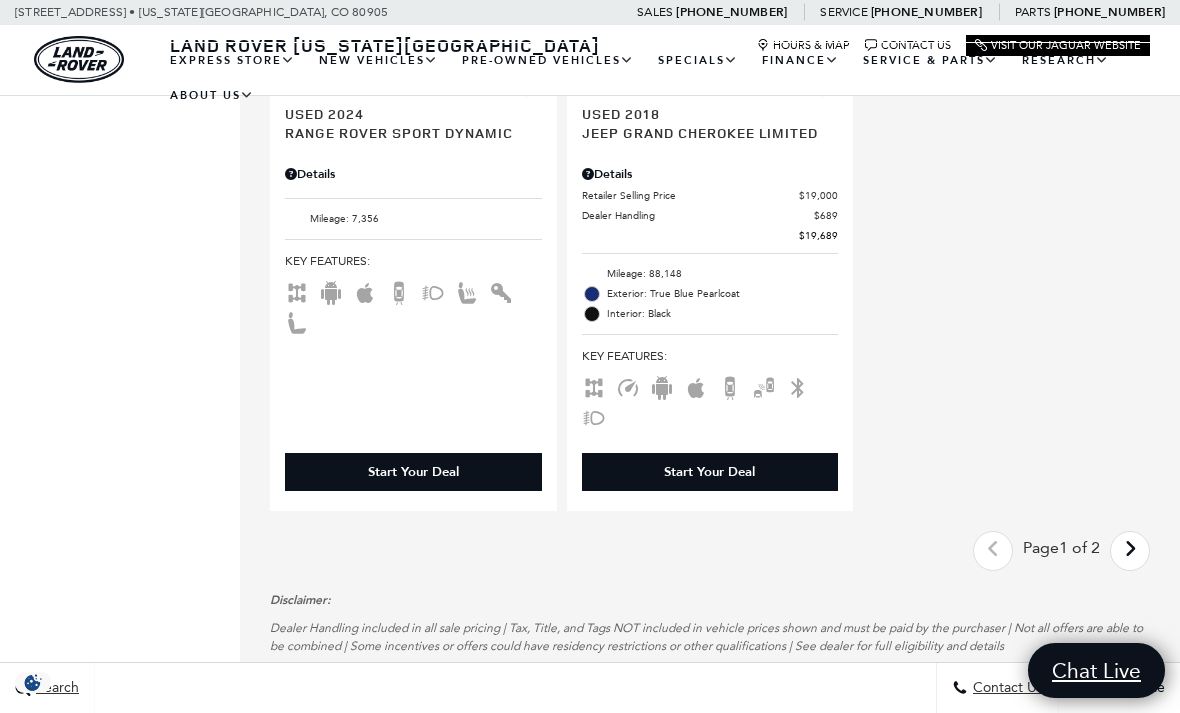 click at bounding box center (1130, 549) 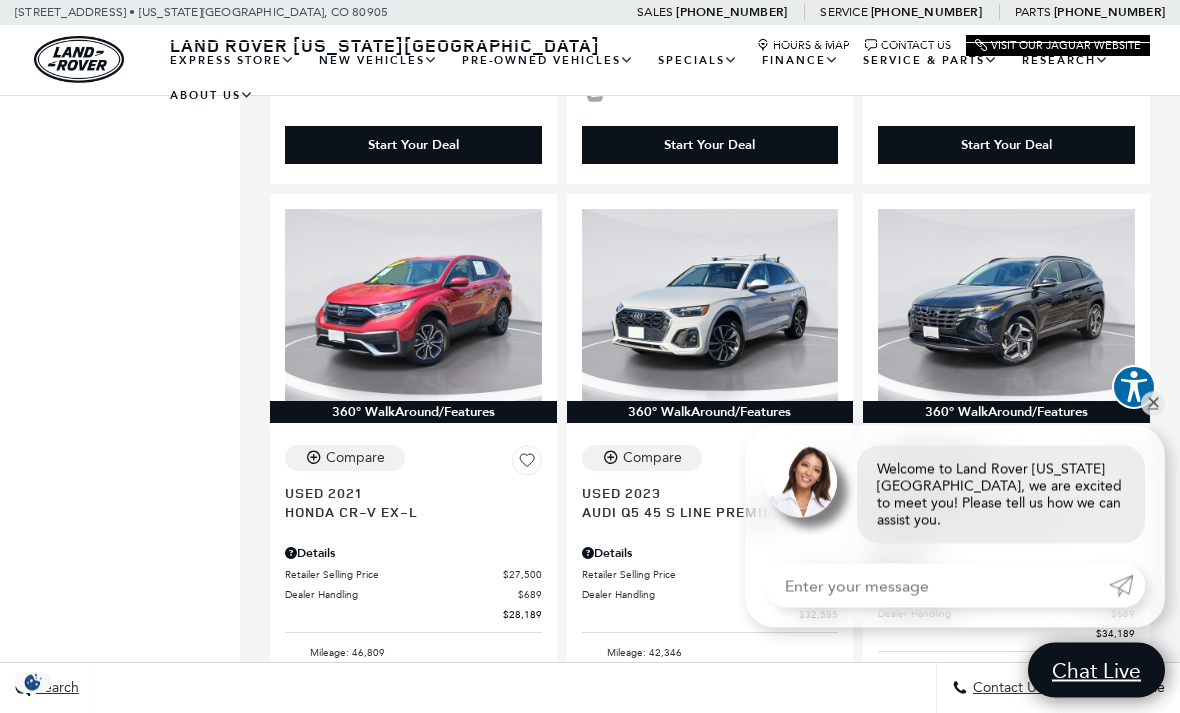 scroll, scrollTop: 1083, scrollLeft: 0, axis: vertical 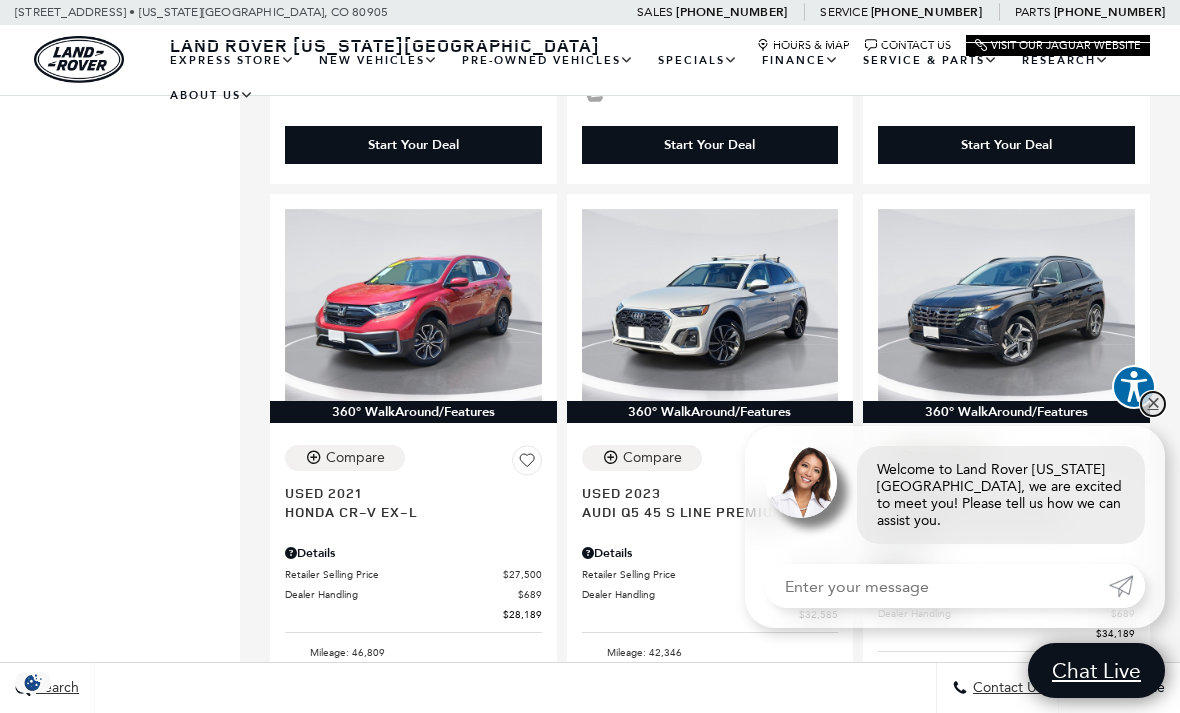 click on "✕" at bounding box center [1153, 404] 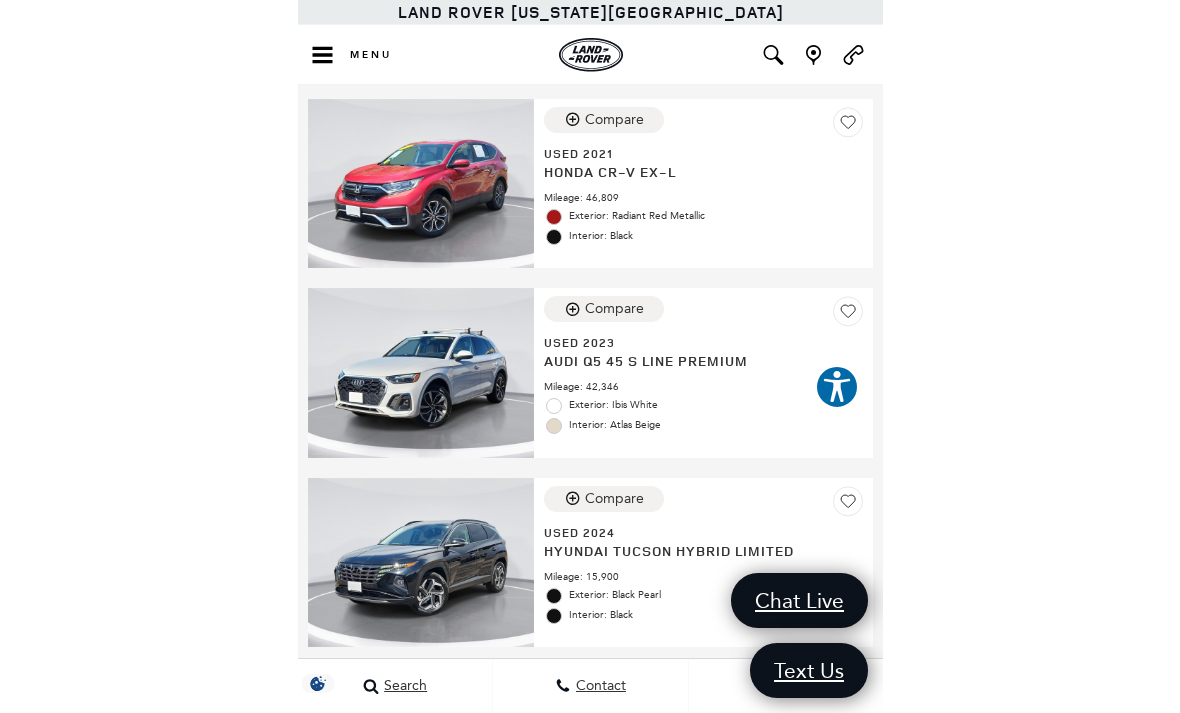 scroll, scrollTop: 620, scrollLeft: 0, axis: vertical 